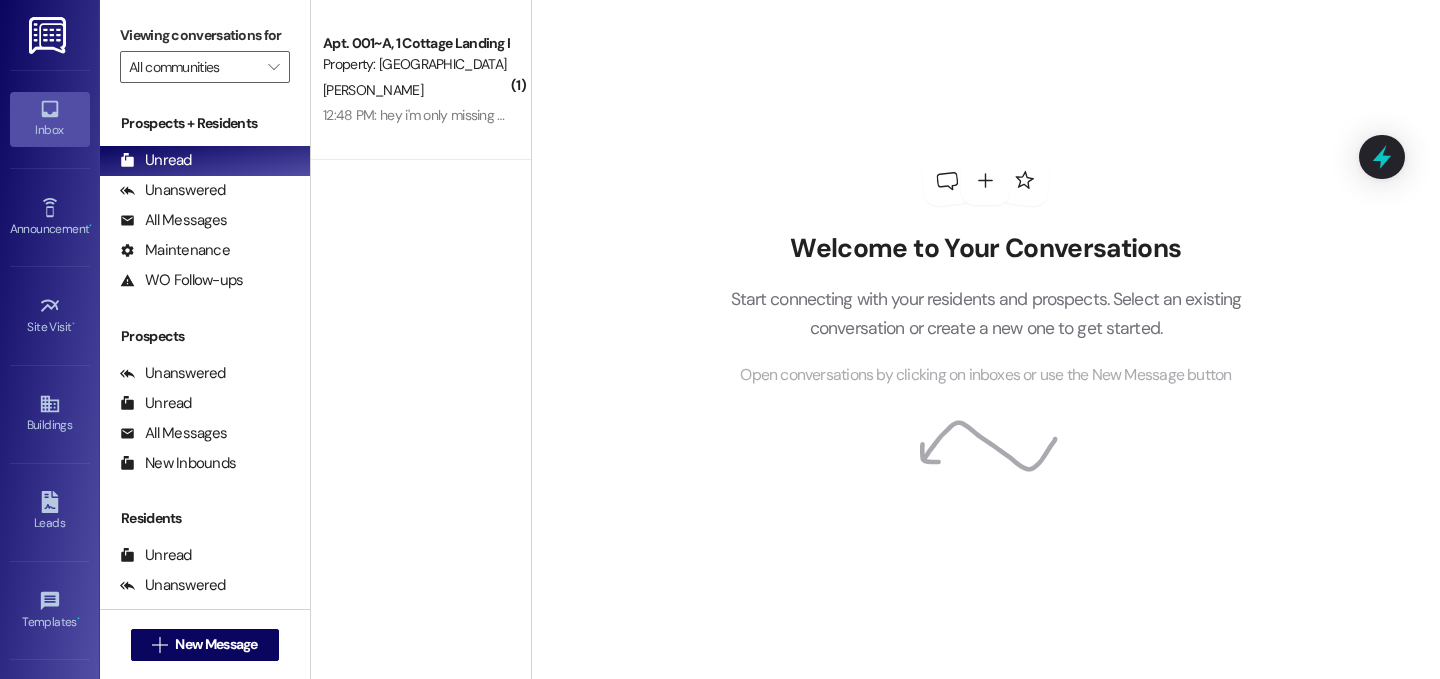 scroll, scrollTop: 0, scrollLeft: 0, axis: both 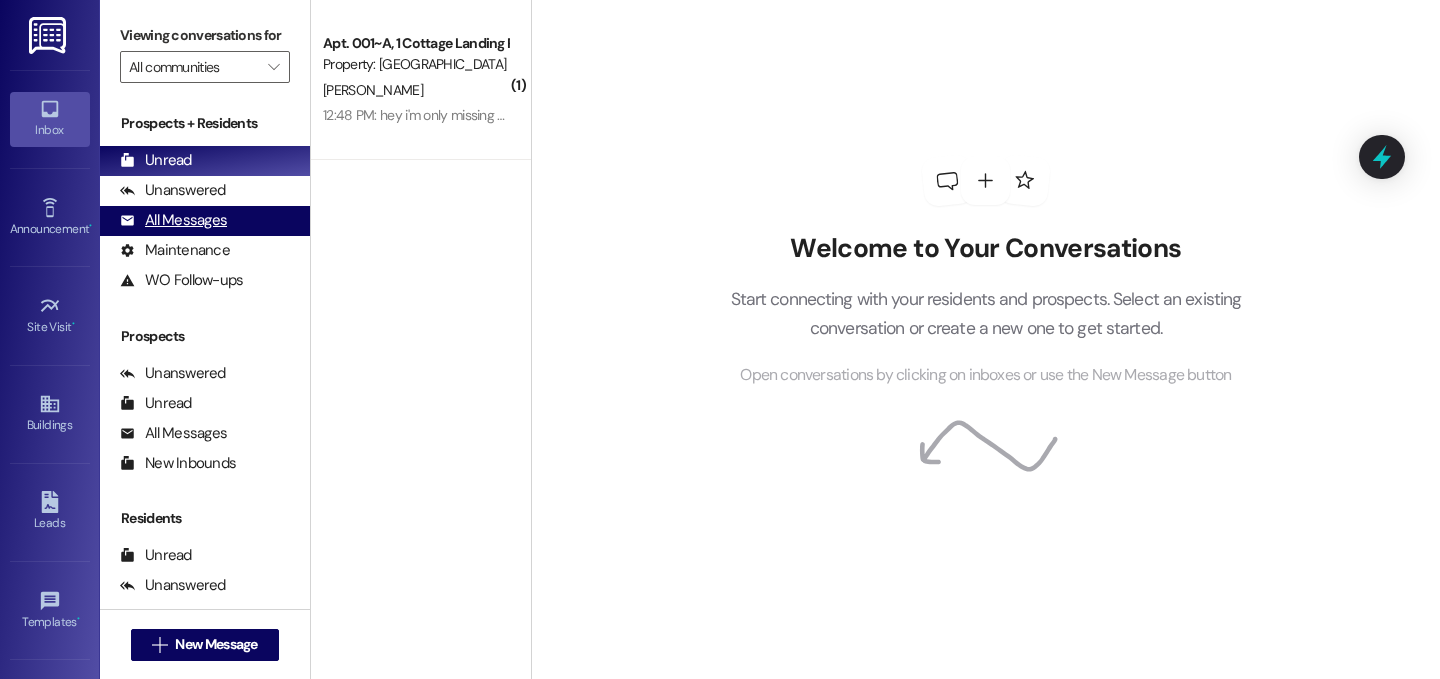 click on "All Messages" at bounding box center (173, 220) 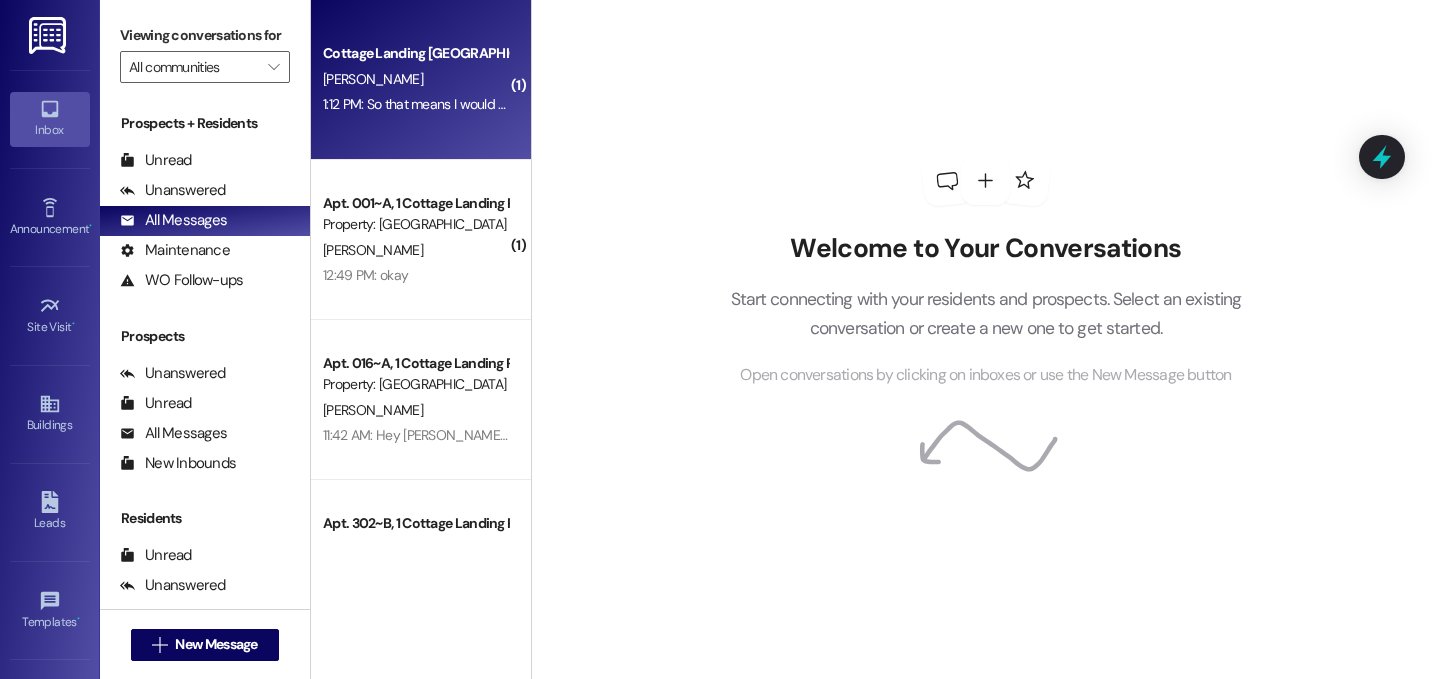 click on "Cottage Landing [GEOGRAPHIC_DATA] [PERSON_NAME] 1:12 PM: So that means I would have to pay extra a month for the furniture package? Or you're just letting me know so I don't buy whatever already comes with the room?  1:12 PM: So that means I would have to pay extra a month for the furniture package? Or you're just letting me know so I don't buy whatever already comes with the room?" at bounding box center [421, 80] 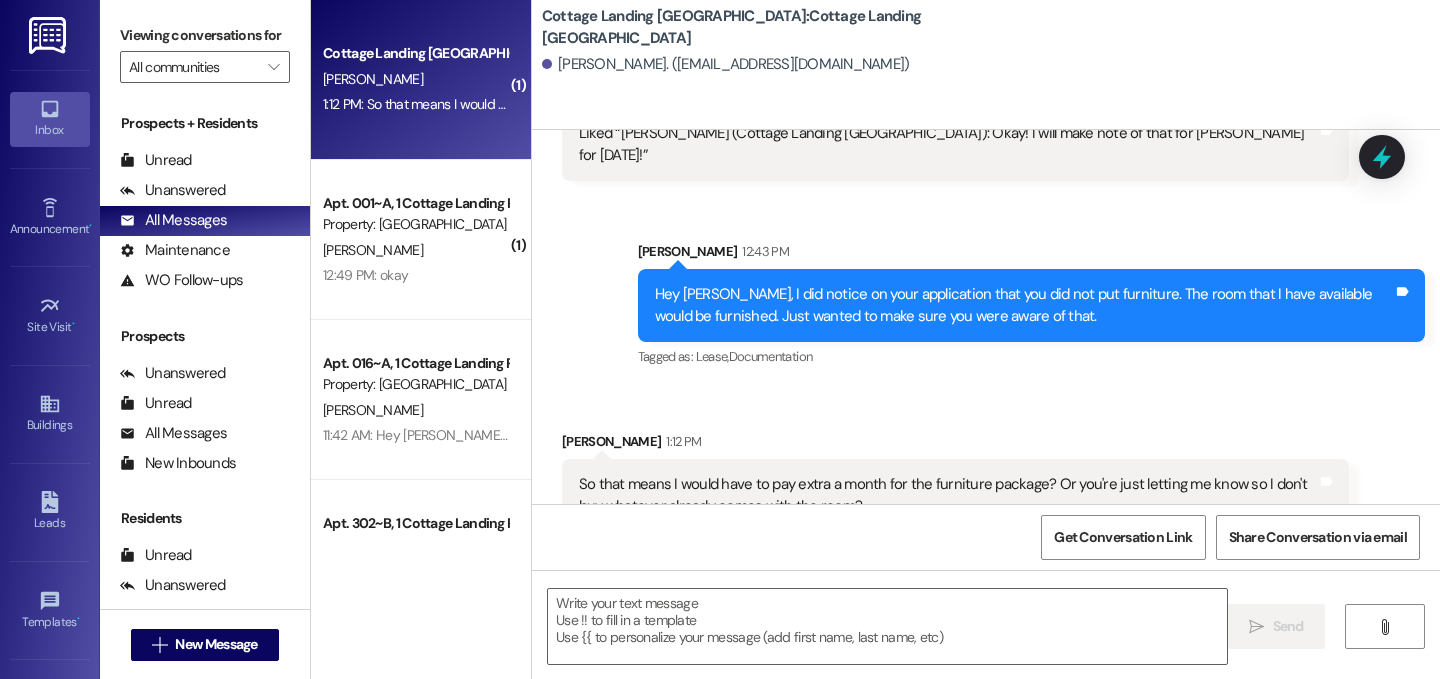 scroll, scrollTop: 2061, scrollLeft: 0, axis: vertical 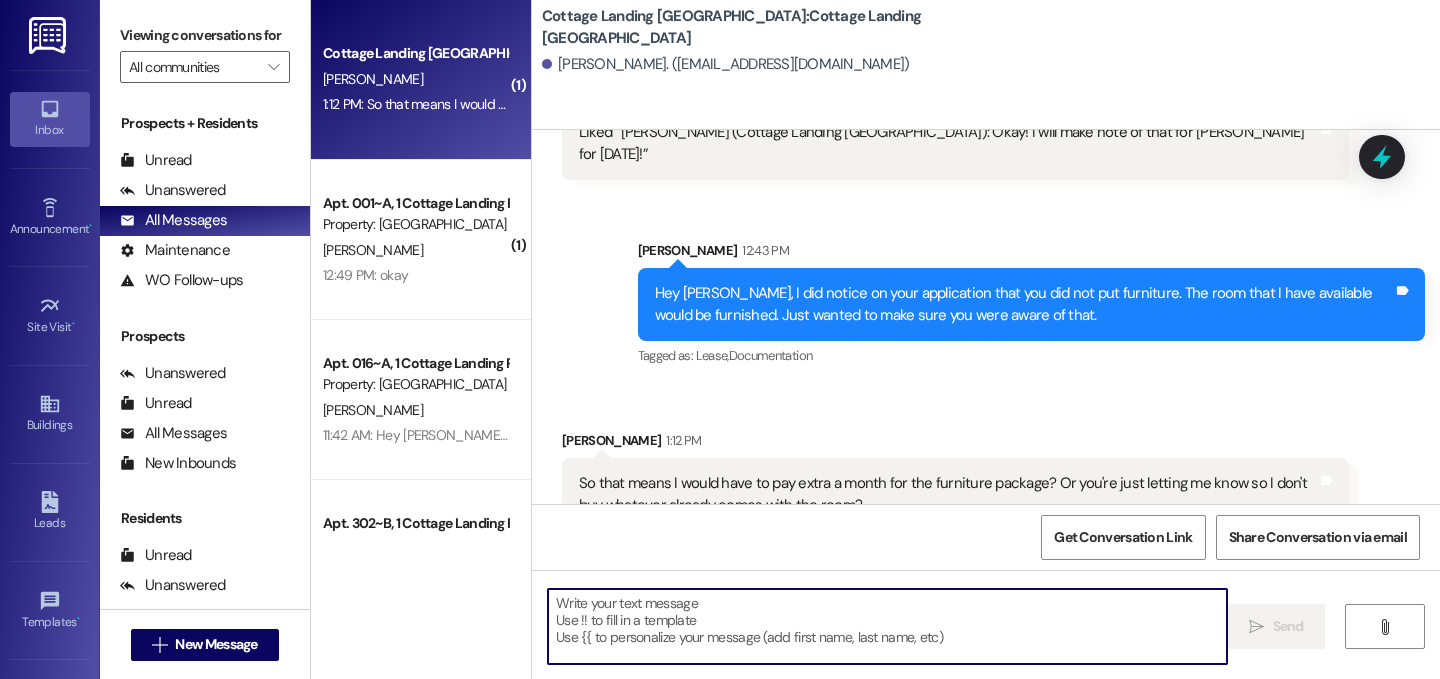 click at bounding box center (887, 626) 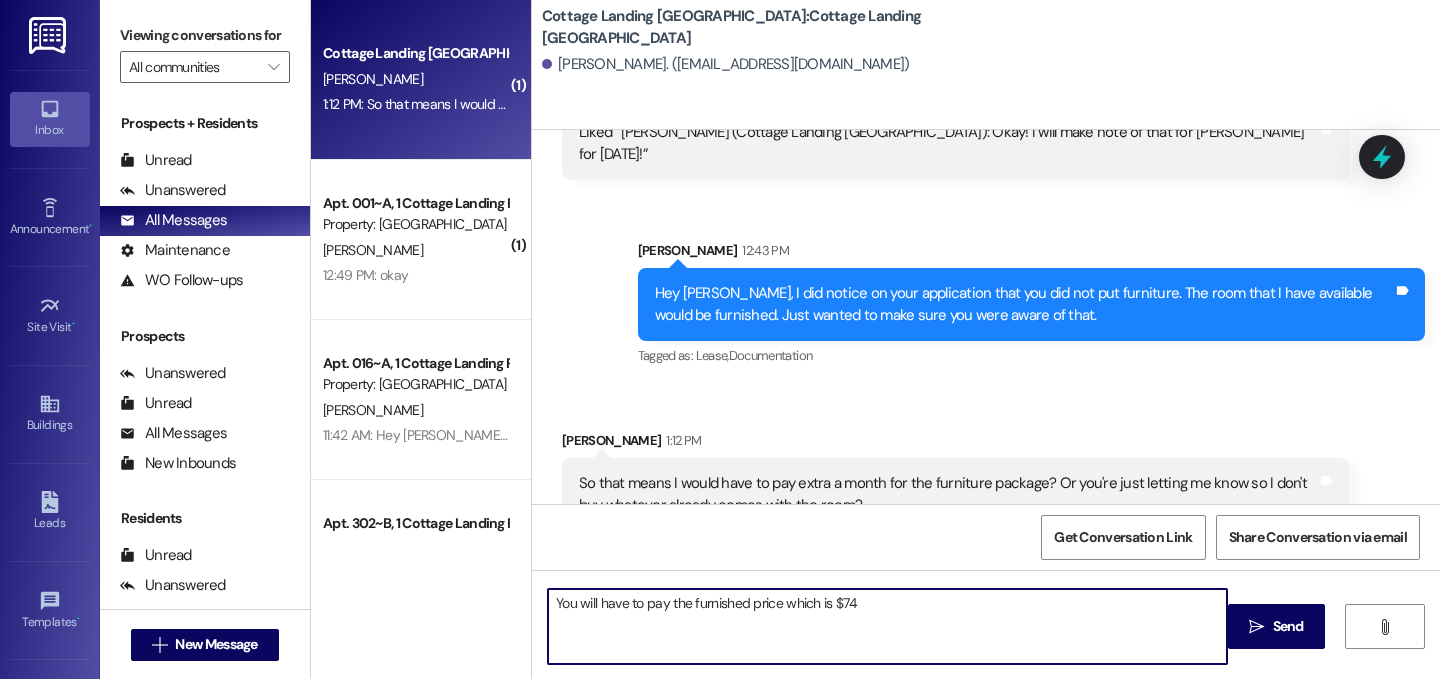 type on "You will have to pay the furnished price which is $745" 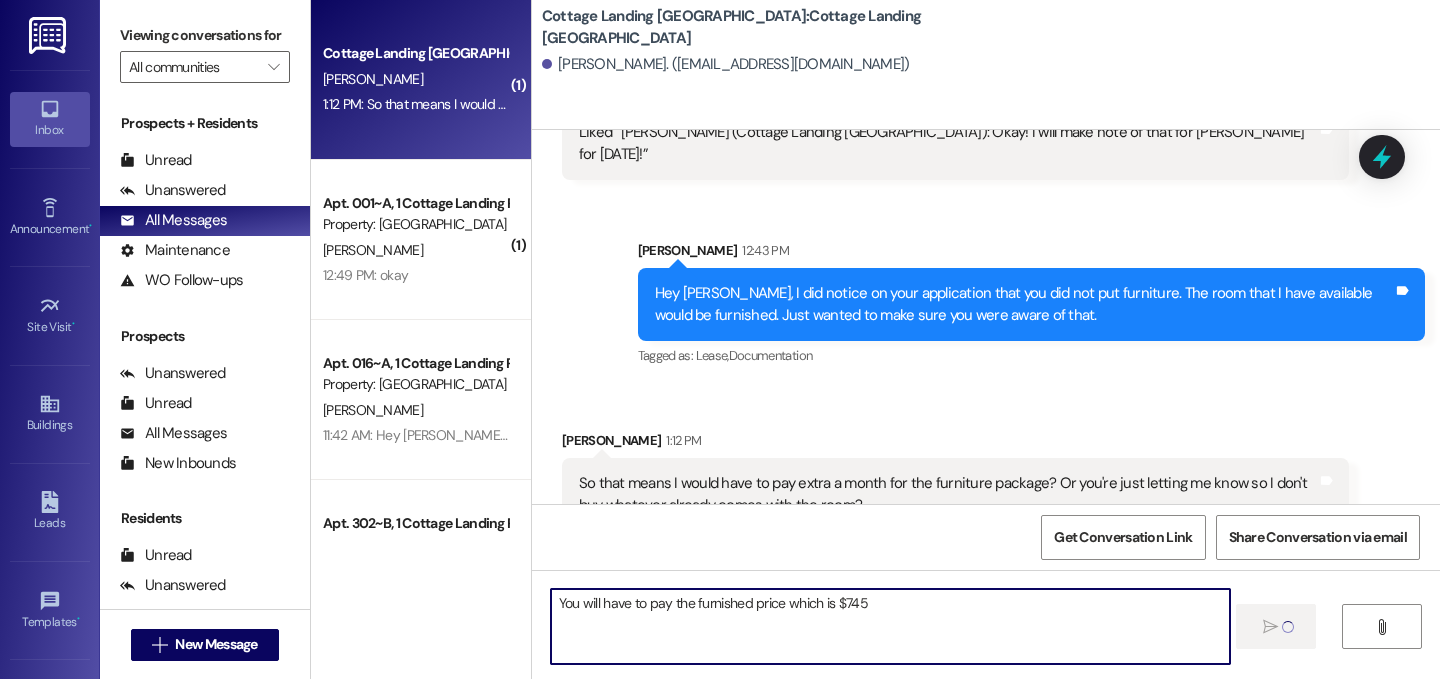 type 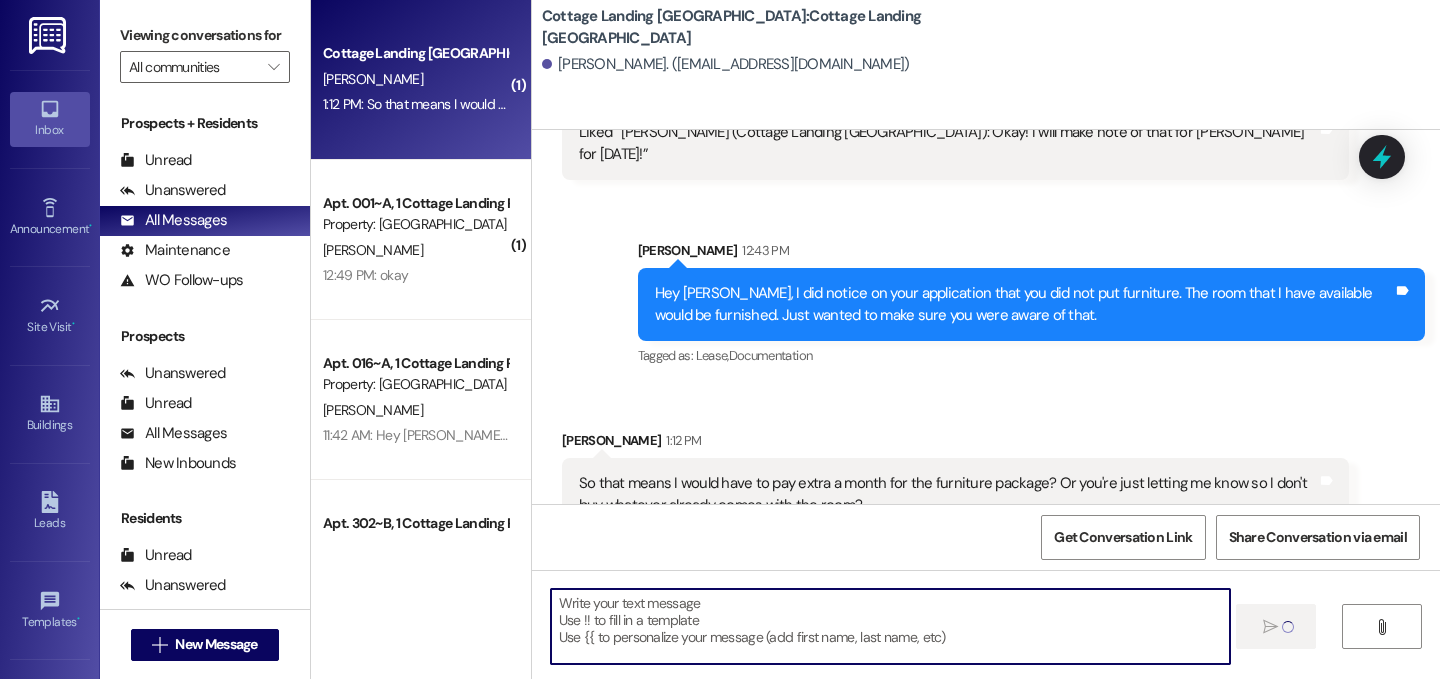 scroll, scrollTop: 2060, scrollLeft: 0, axis: vertical 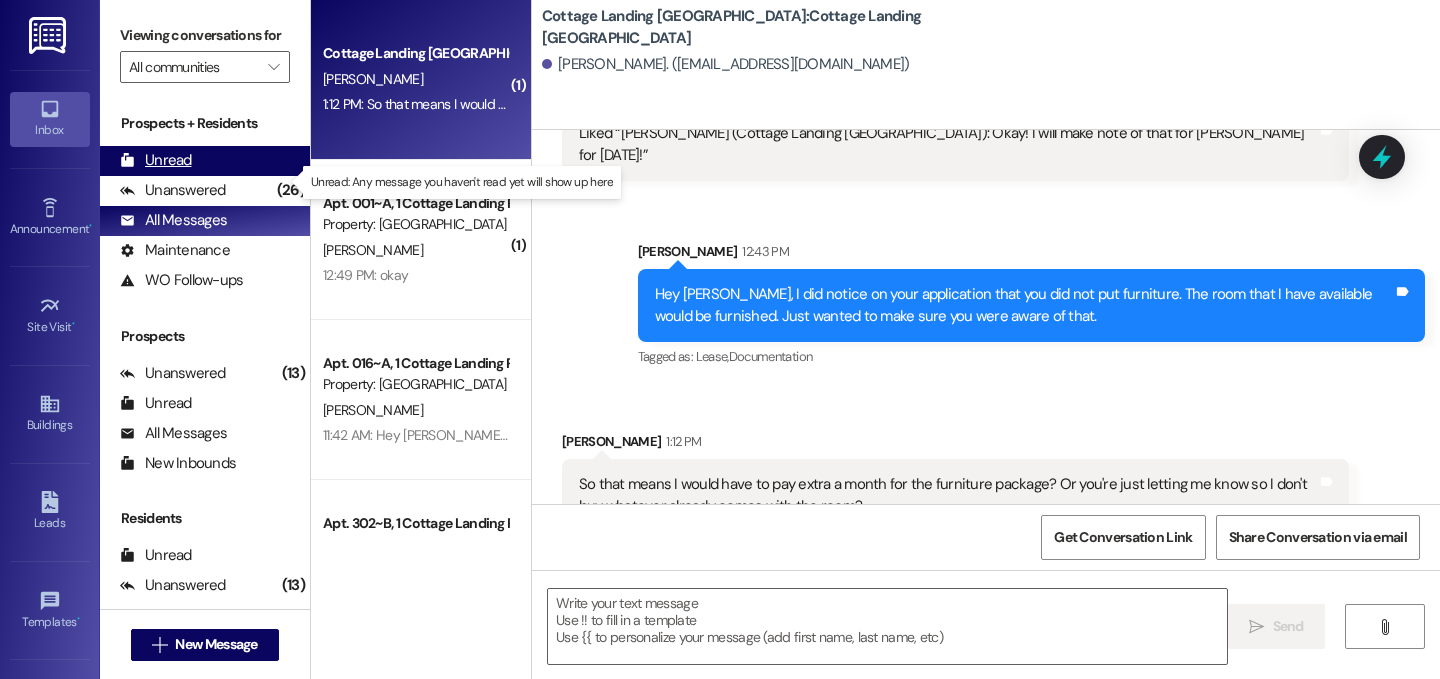 click on "Unread (0)" at bounding box center (205, 161) 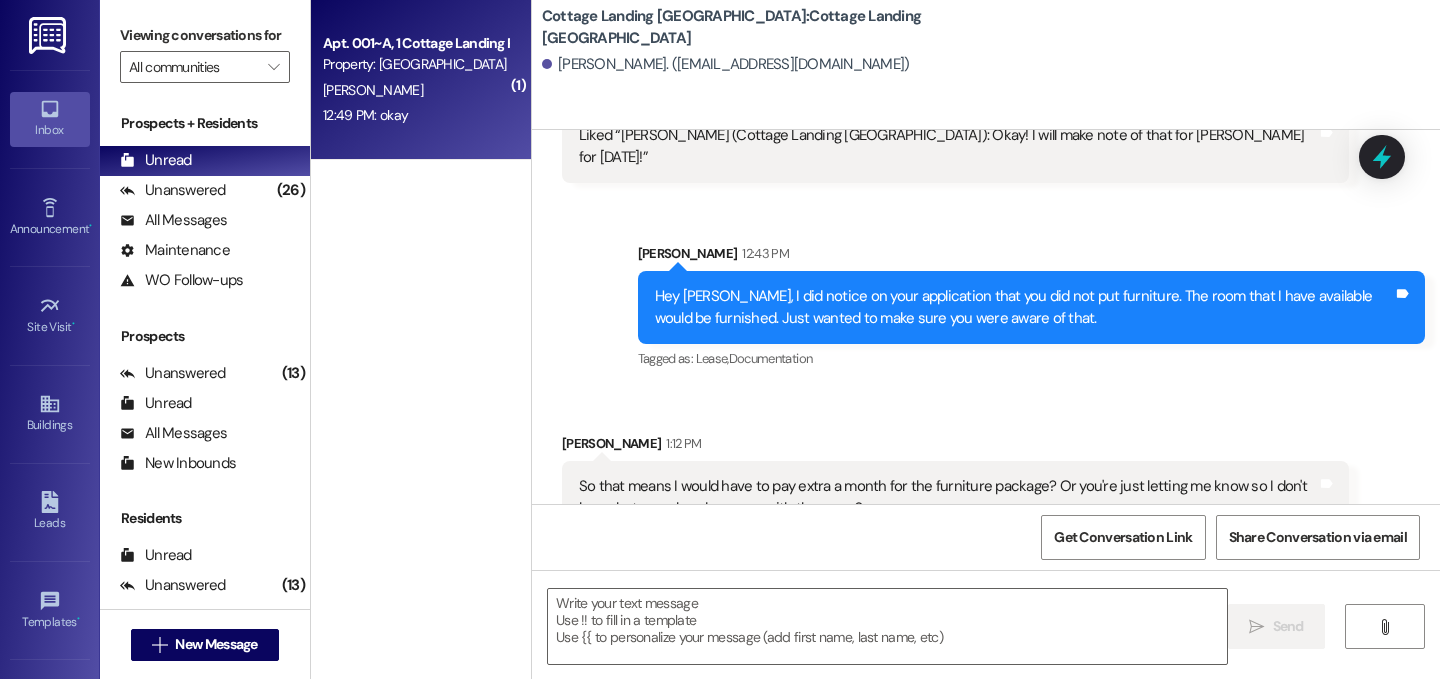 scroll, scrollTop: 2060, scrollLeft: 0, axis: vertical 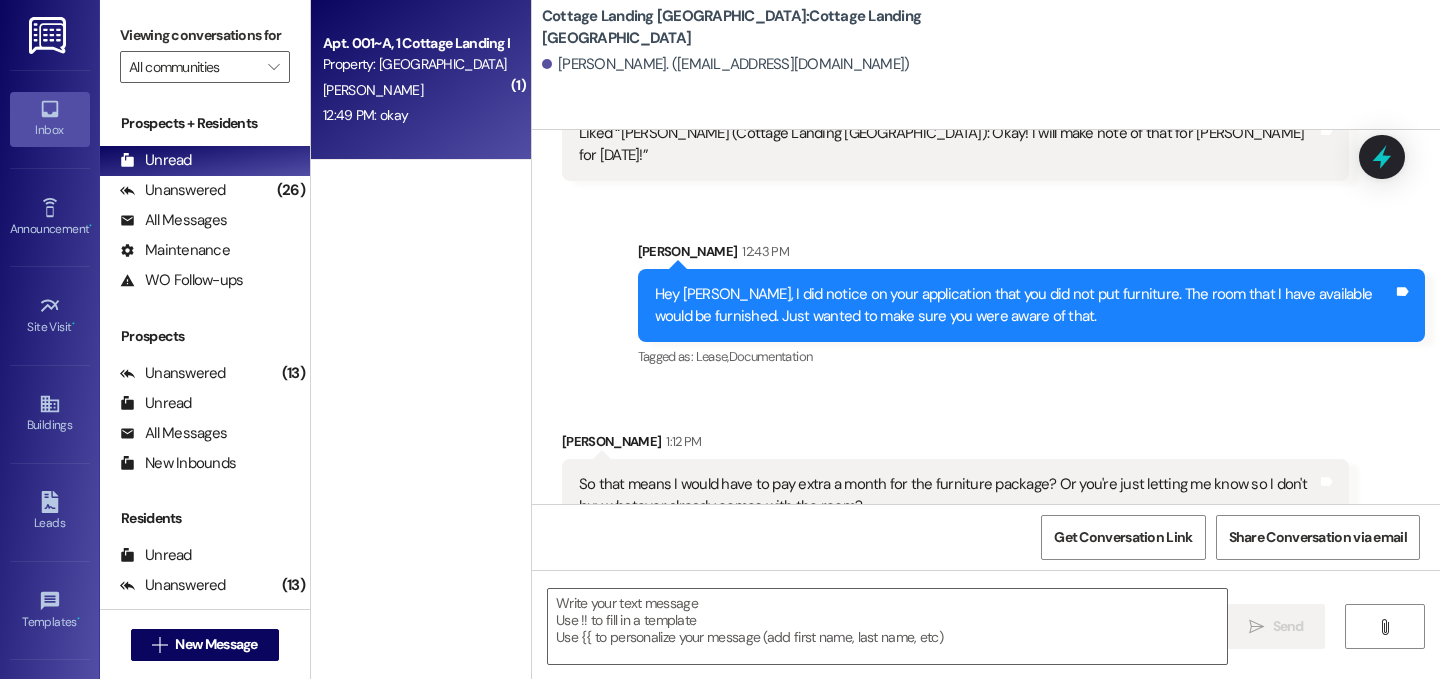 click on "Apt. 001~A, 1 Cottage Landing Properties LLC Property: Cottage Landing Lafayette S. Ivy 12:49 PM: okay  12:49 PM: okay" at bounding box center (421, 80) 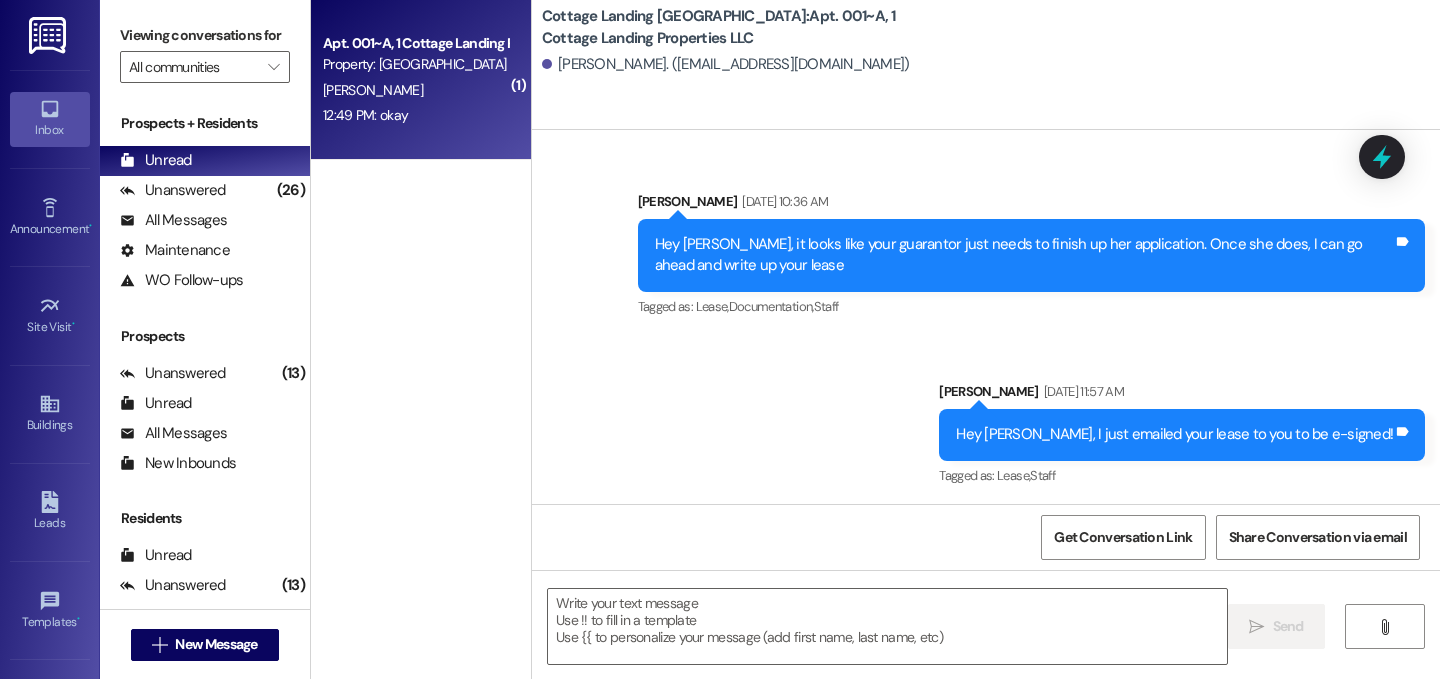 scroll, scrollTop: 80621, scrollLeft: 0, axis: vertical 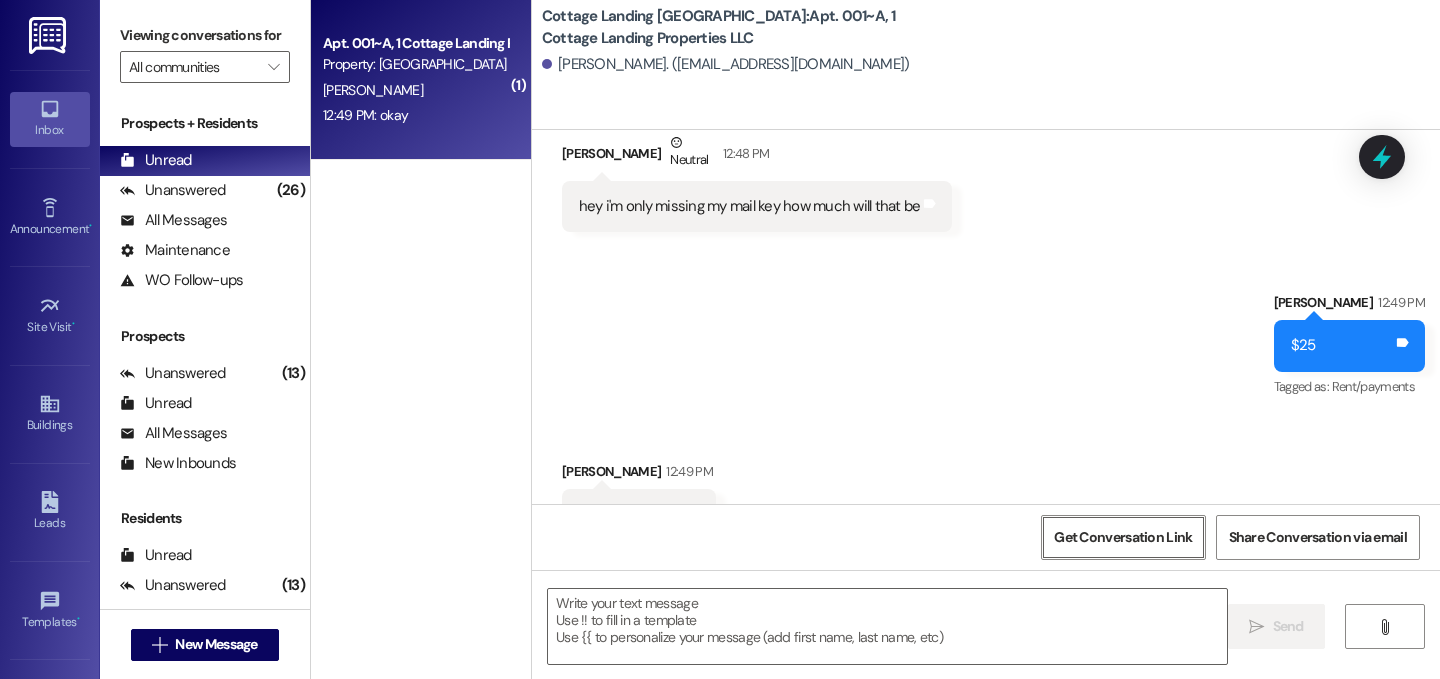type 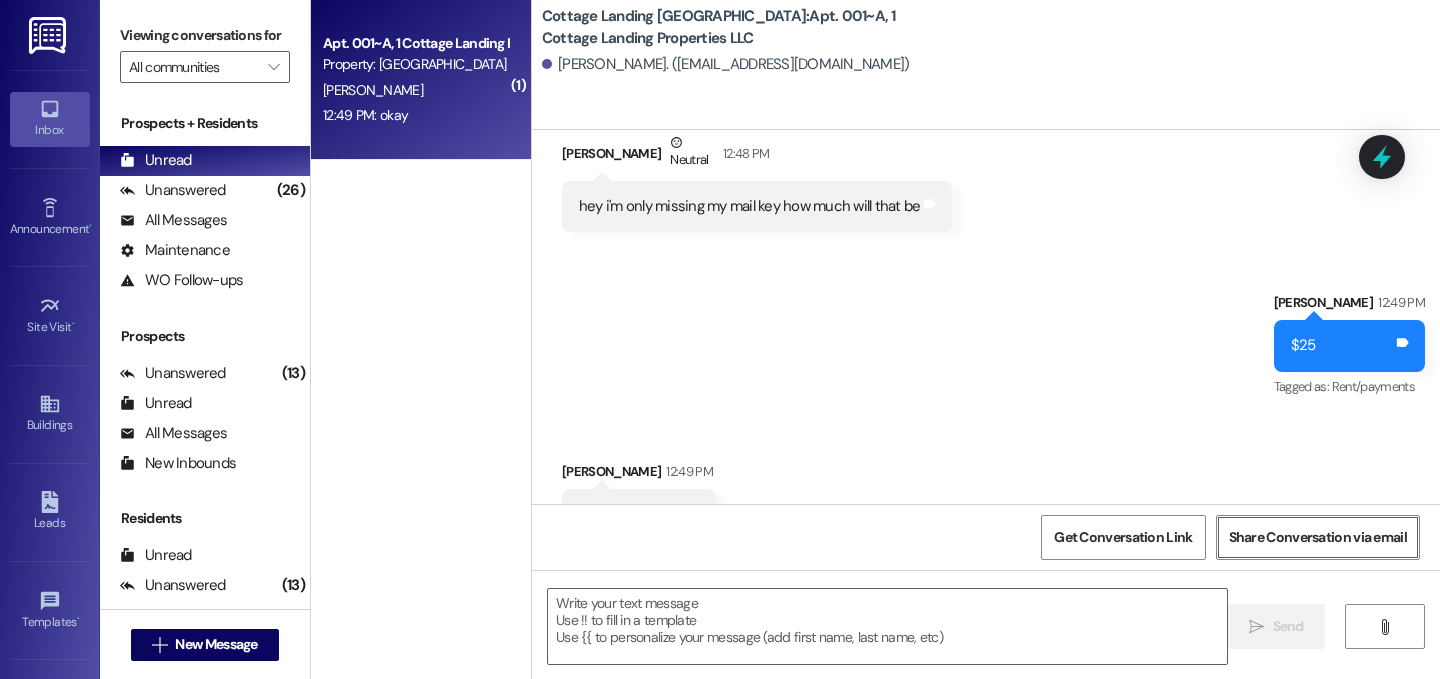 type 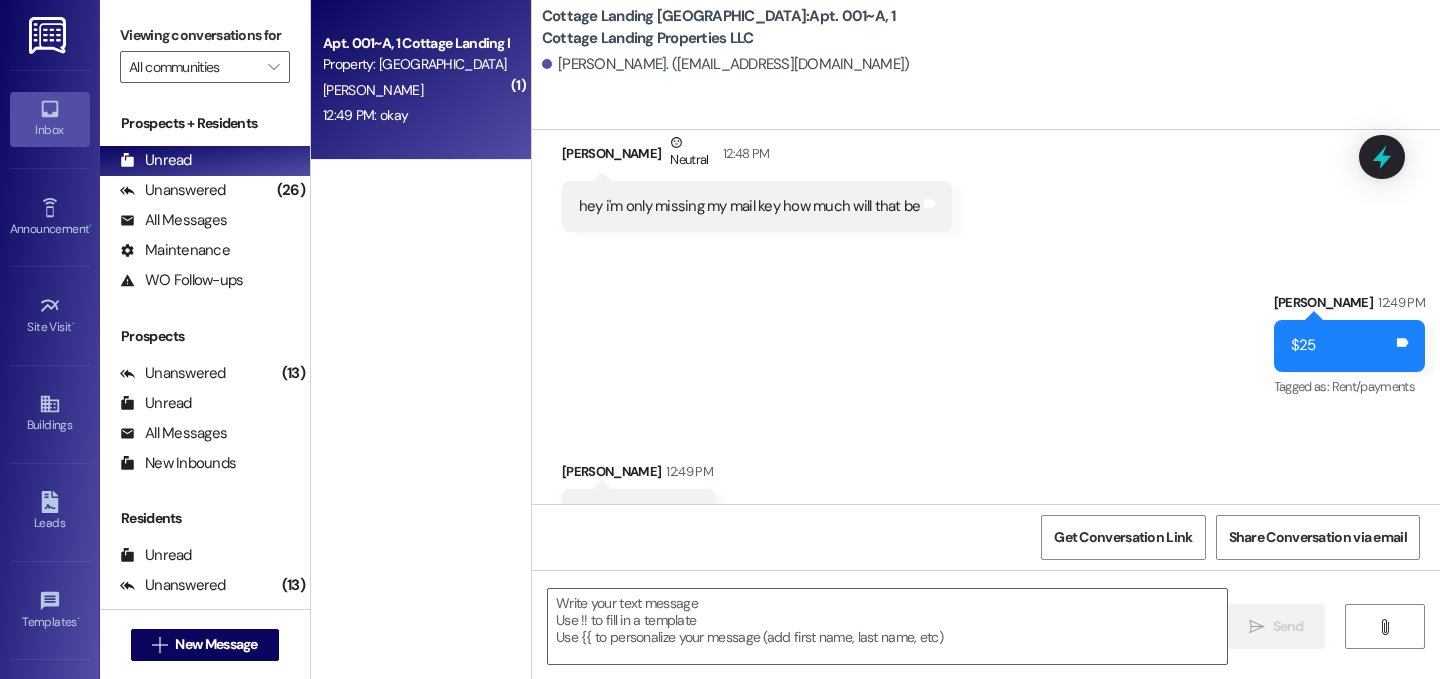 scroll, scrollTop: 41, scrollLeft: 0, axis: vertical 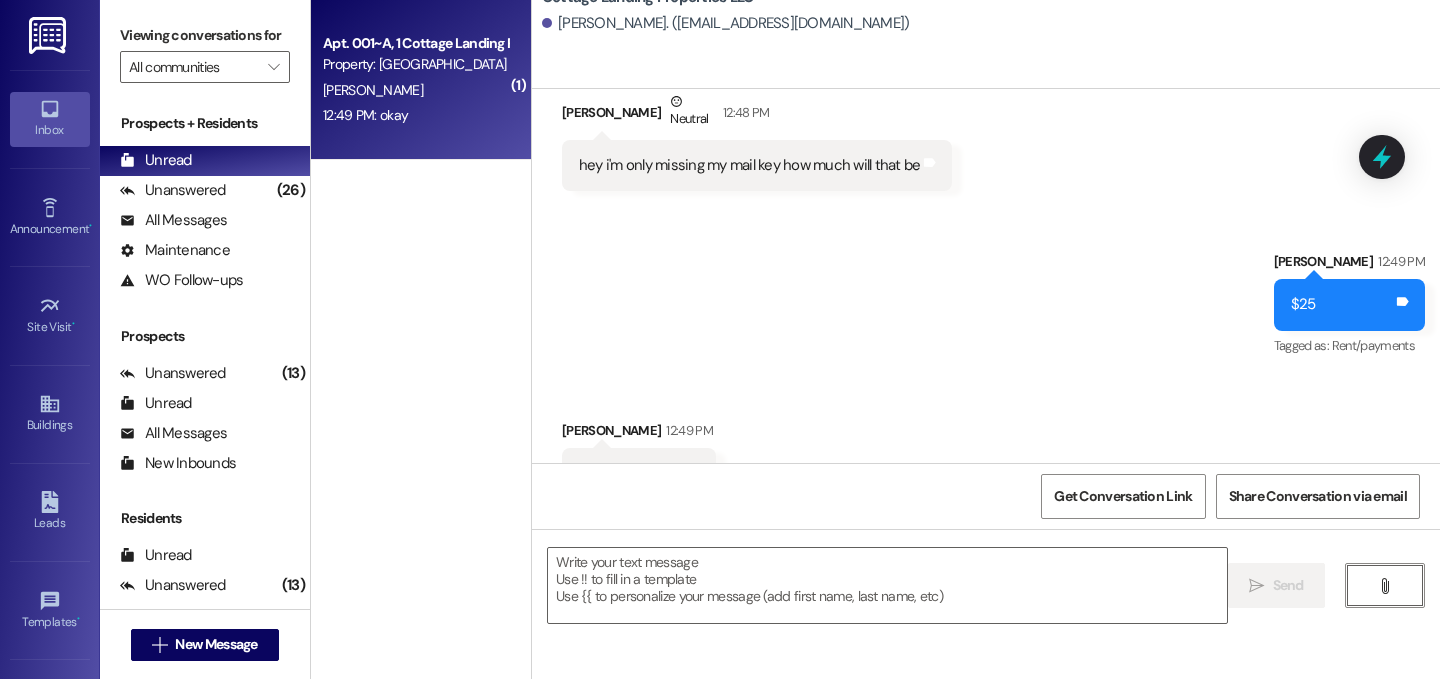 type 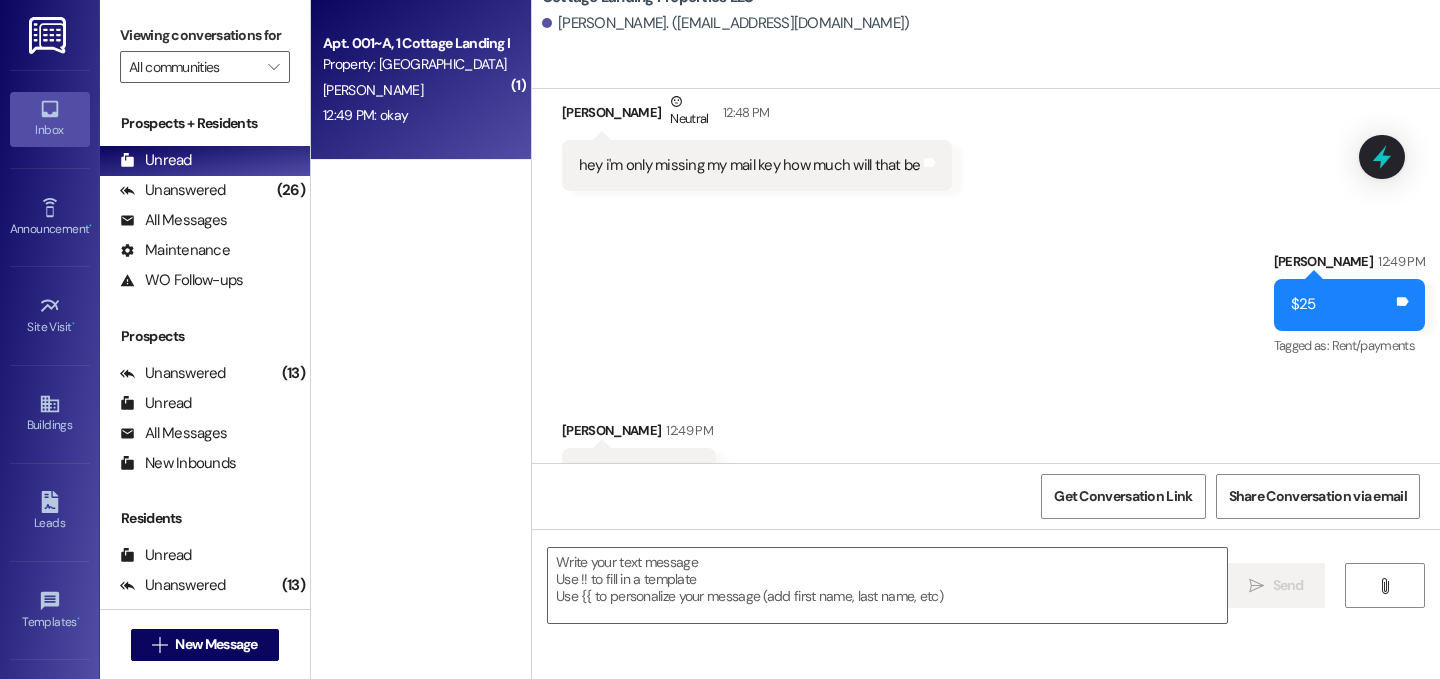 scroll, scrollTop: 177, scrollLeft: 0, axis: vertical 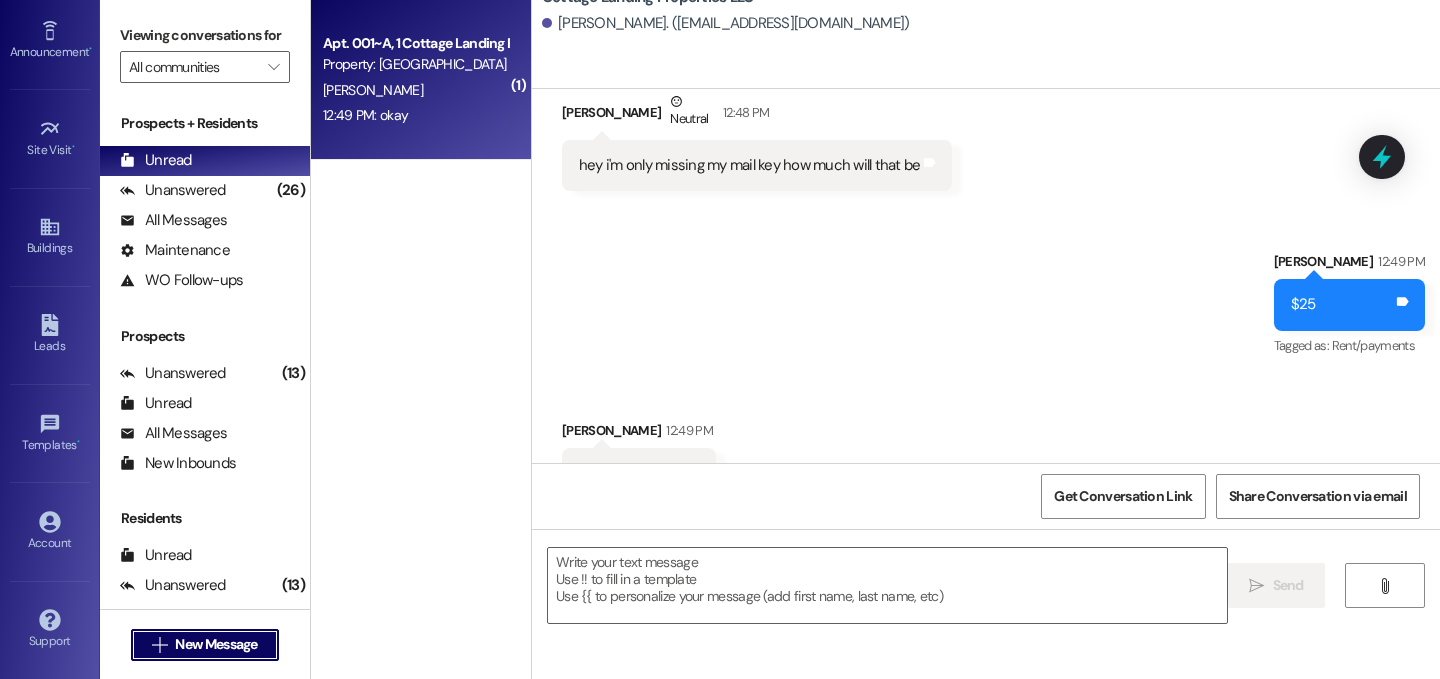 type 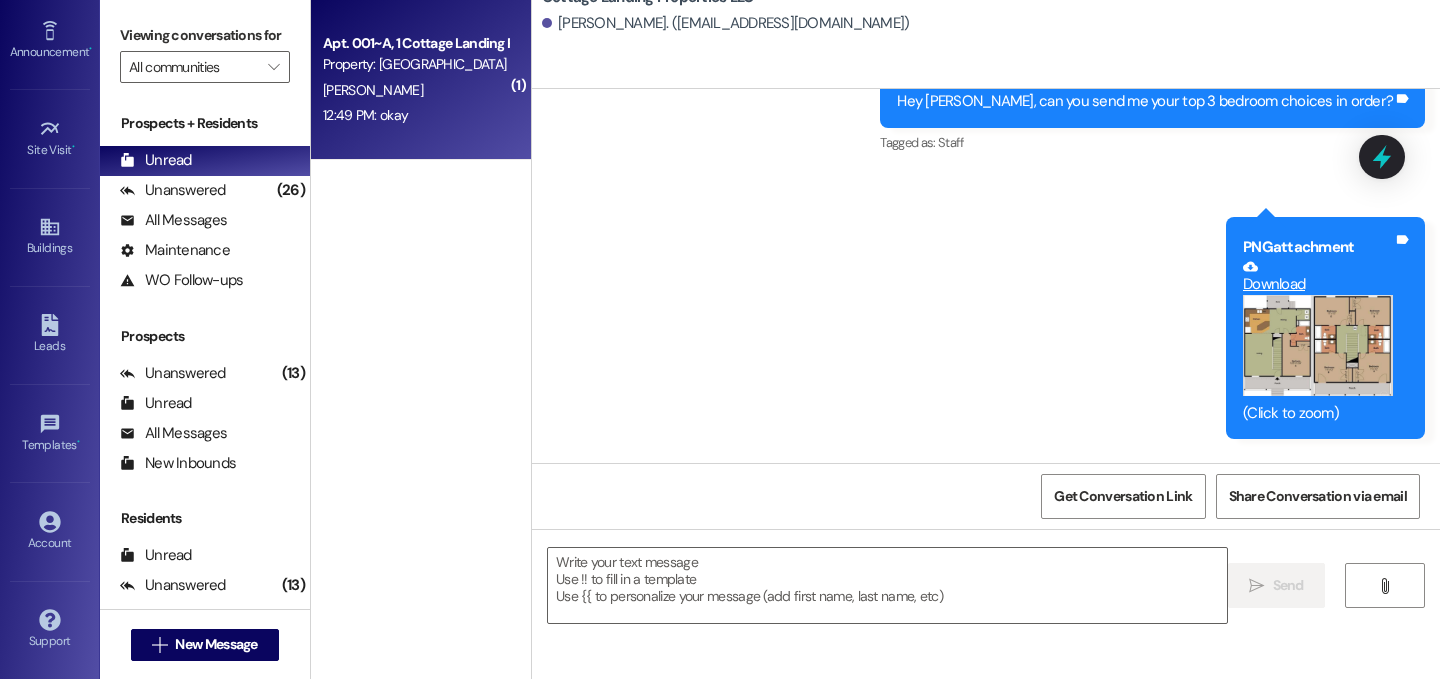 type 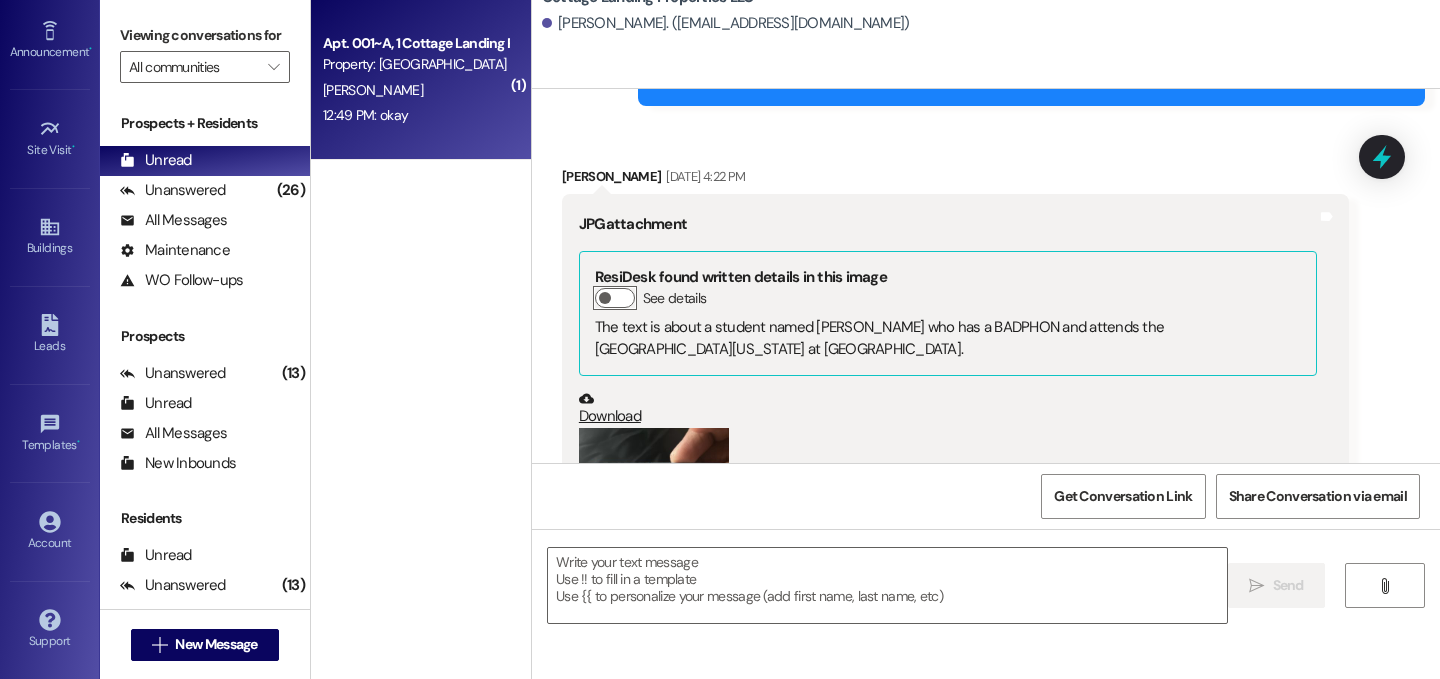 type 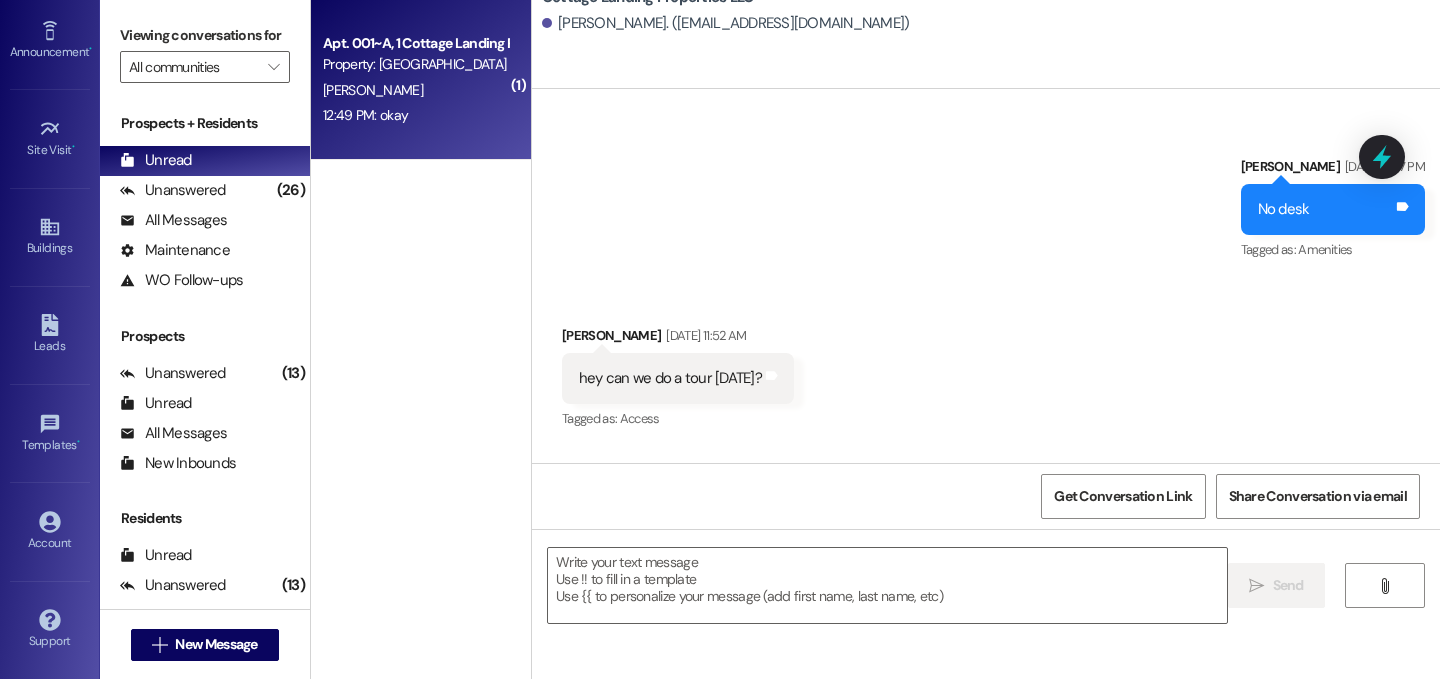 scroll, scrollTop: 8091, scrollLeft: 0, axis: vertical 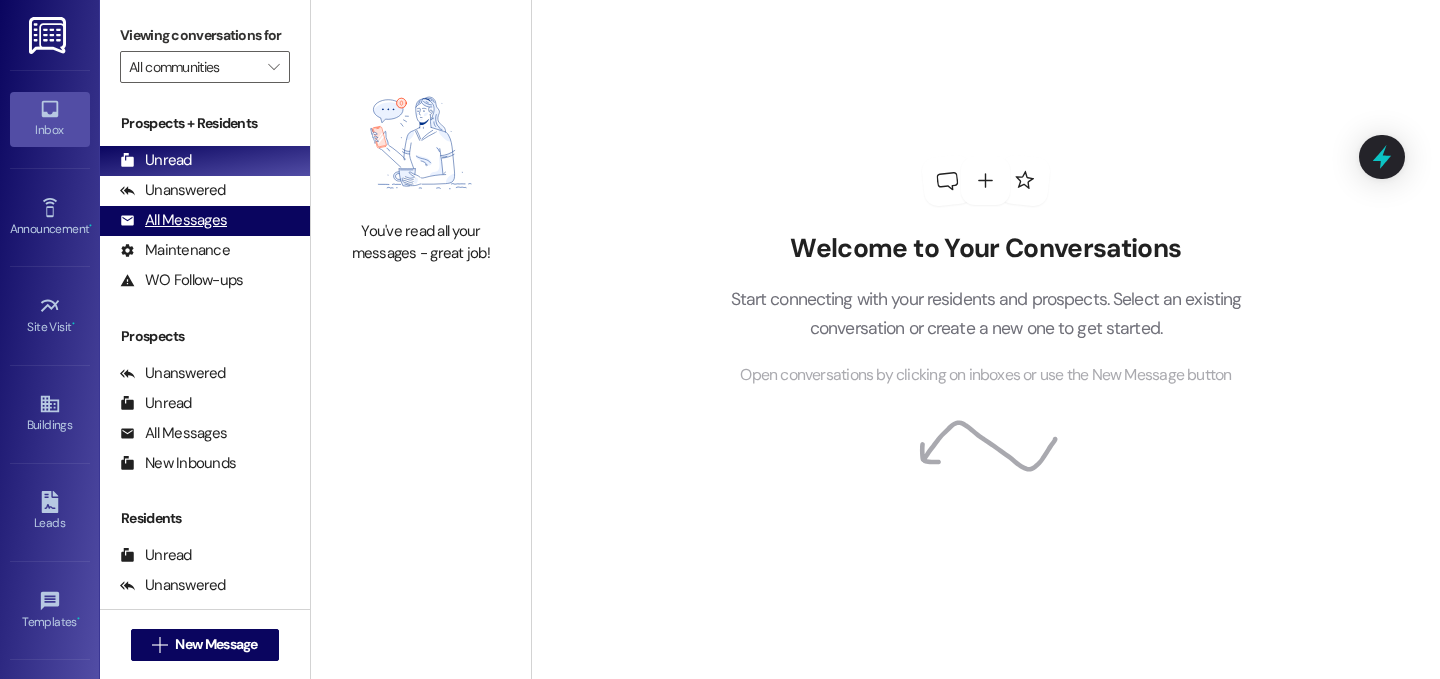 click on "All Messages (undefined)" at bounding box center [205, 221] 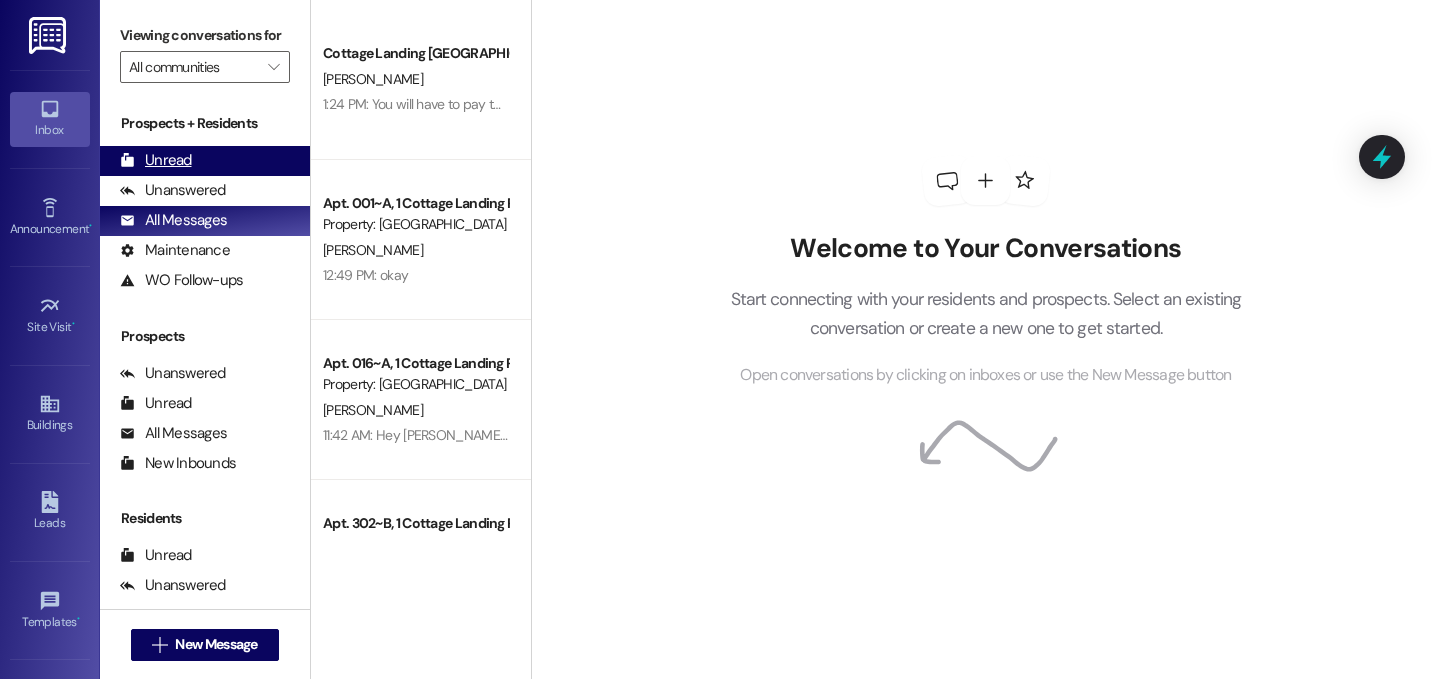 click on "Unread (0)" at bounding box center [205, 161] 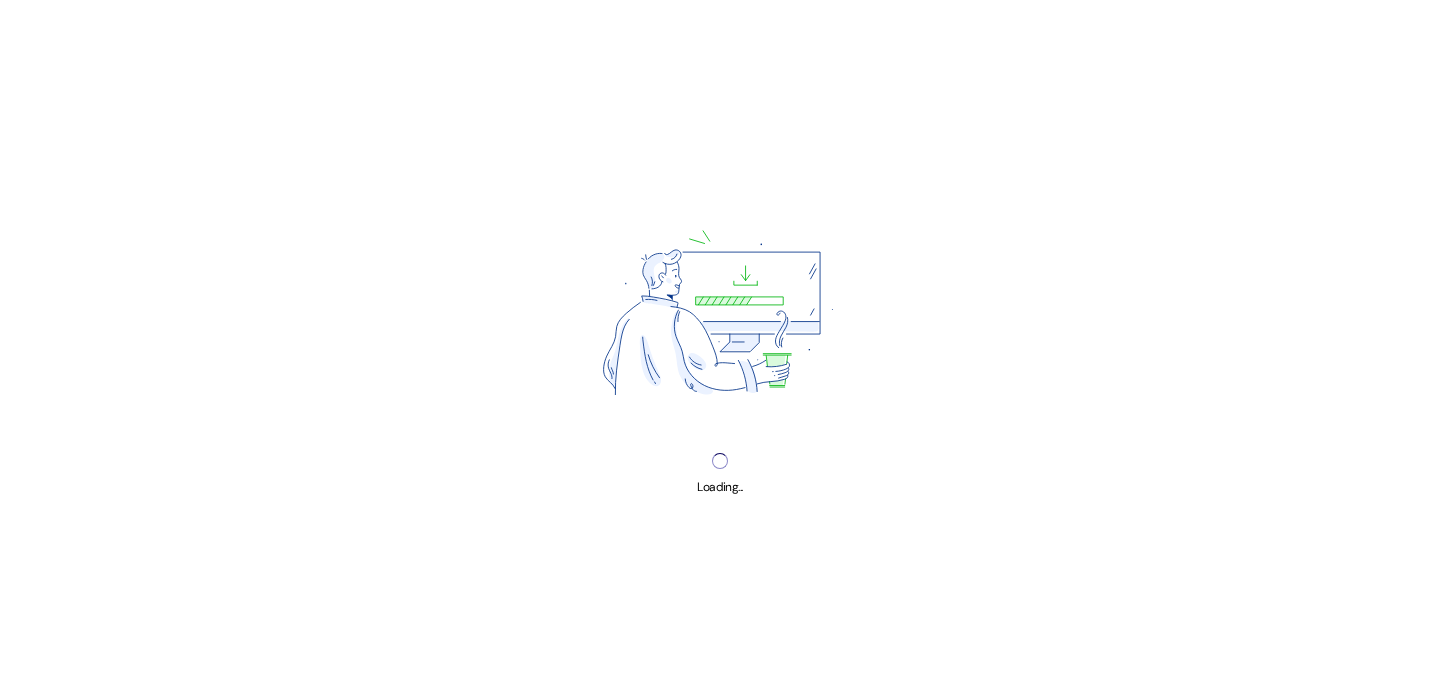 scroll, scrollTop: 0, scrollLeft: 0, axis: both 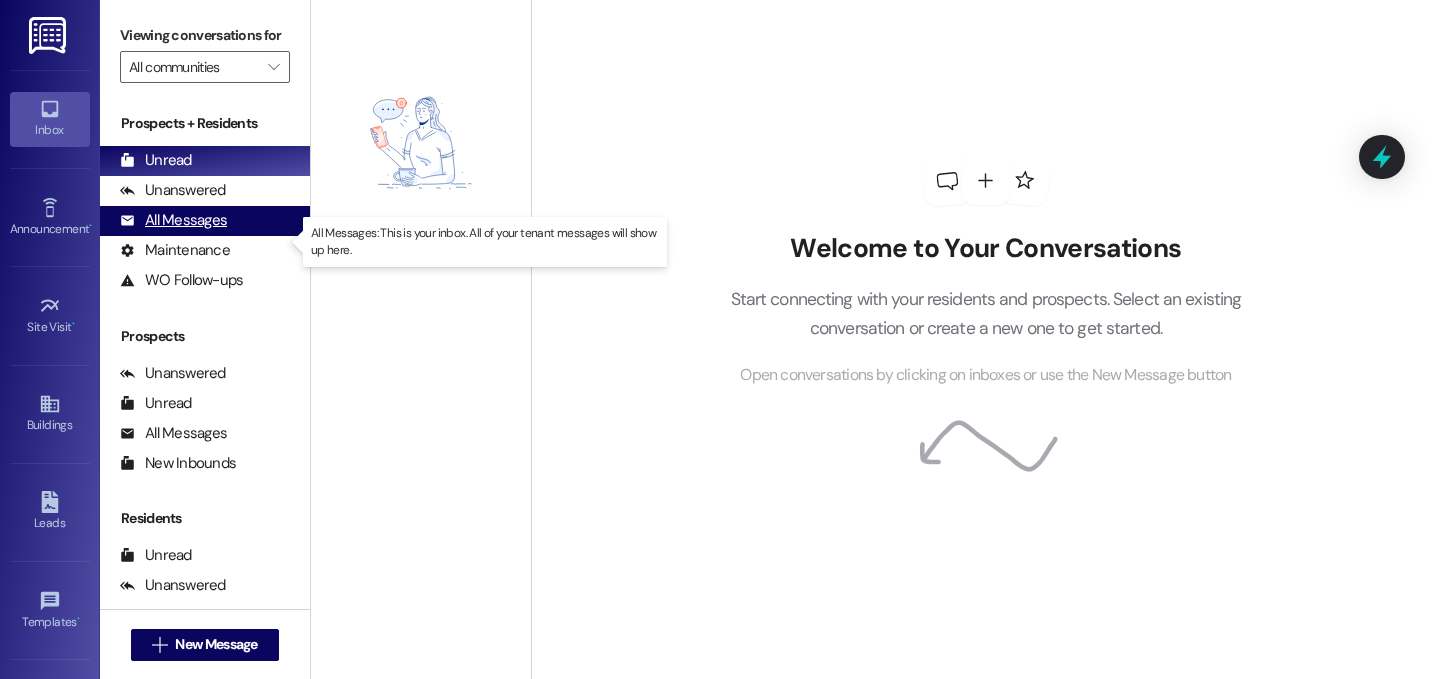 click on "All Messages" at bounding box center (173, 220) 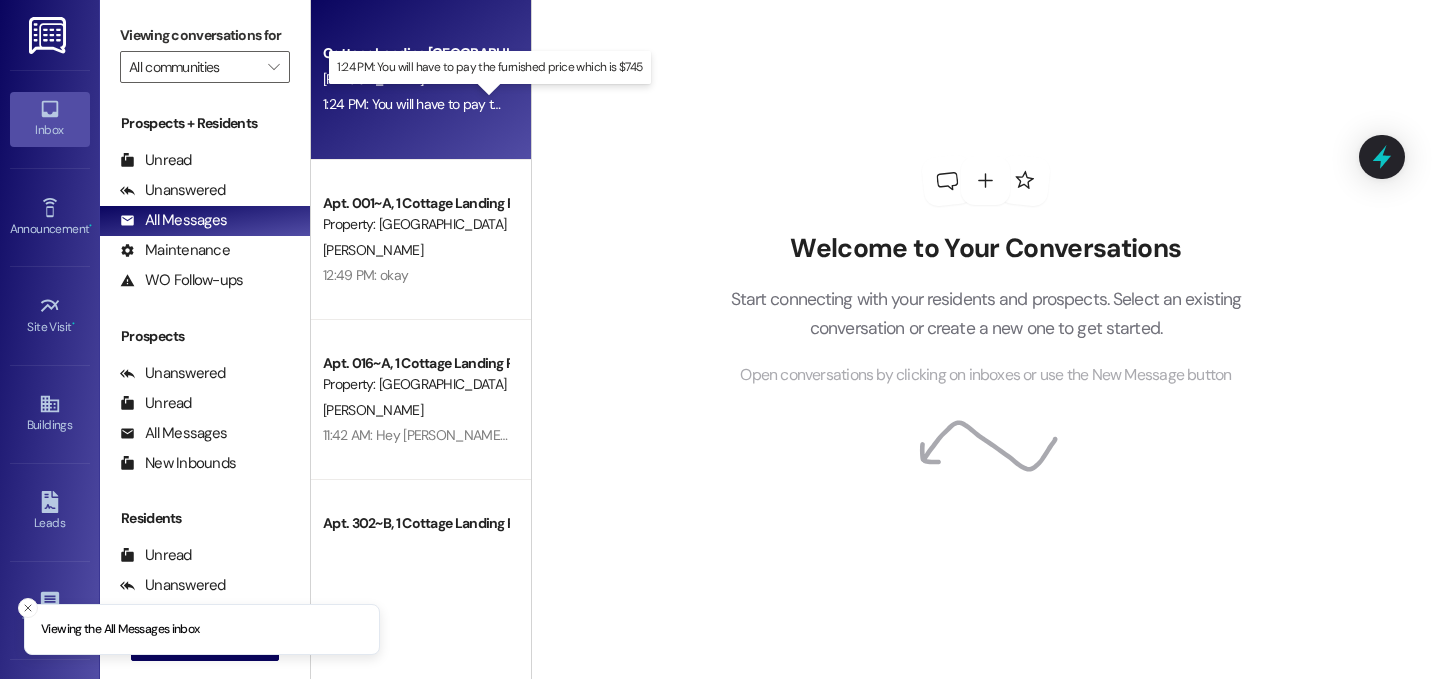 click on "1:24 PM: You will have to pay the furnished price which is $745 1:24 PM: You will have to pay the furnished price which is $745" at bounding box center (502, 104) 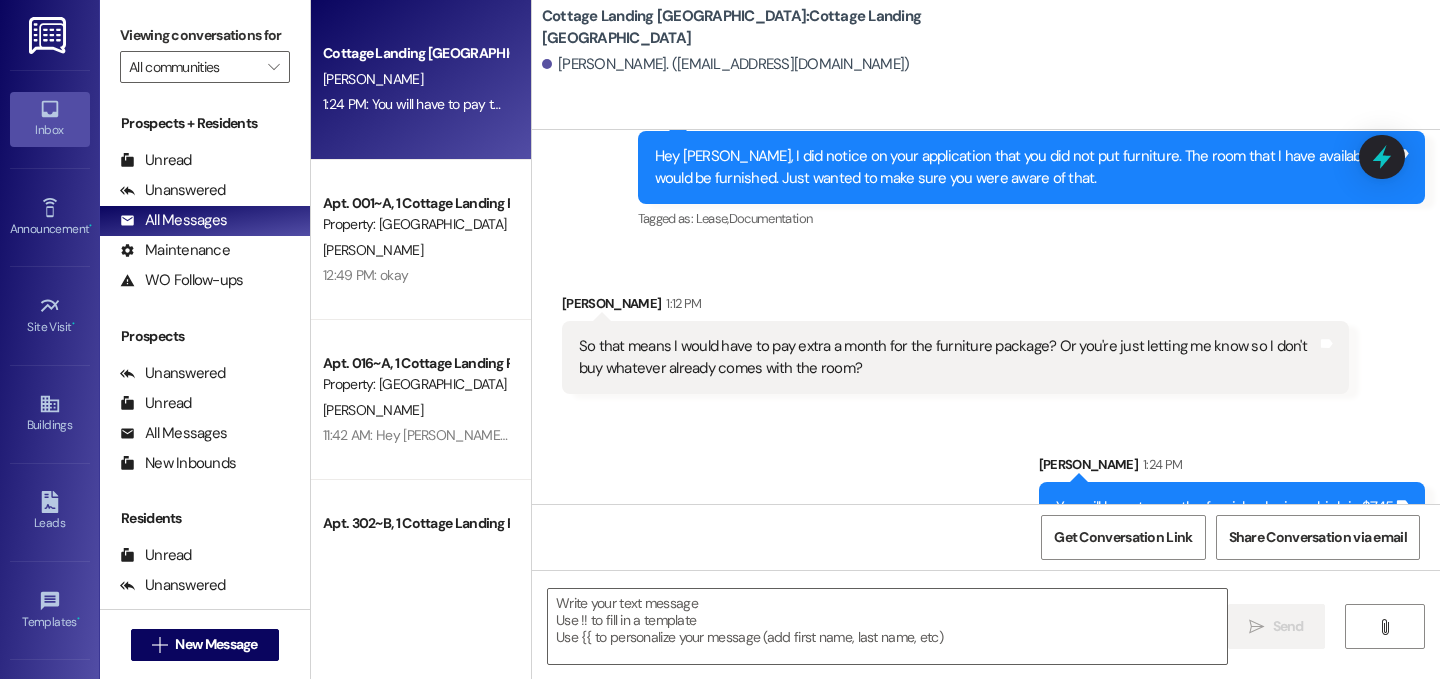scroll, scrollTop: 2230, scrollLeft: 0, axis: vertical 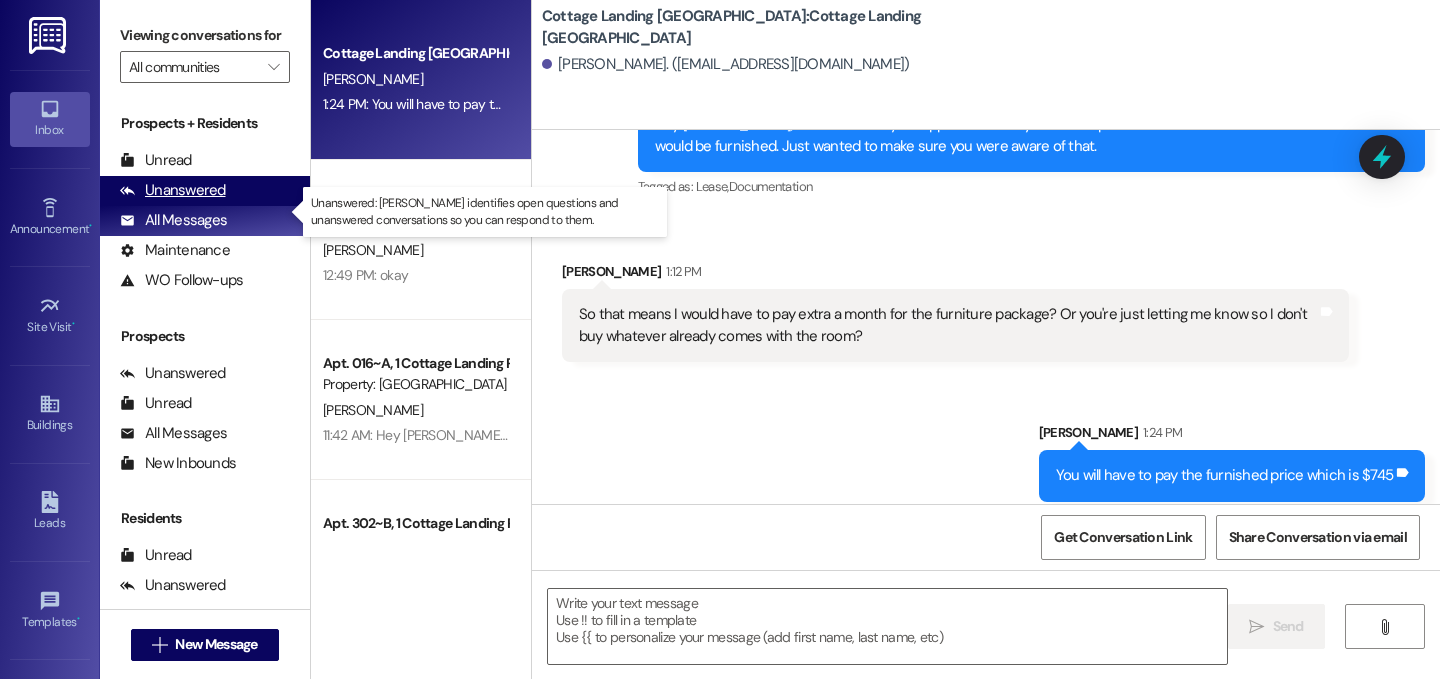 click on "Unanswered (0)" at bounding box center (205, 191) 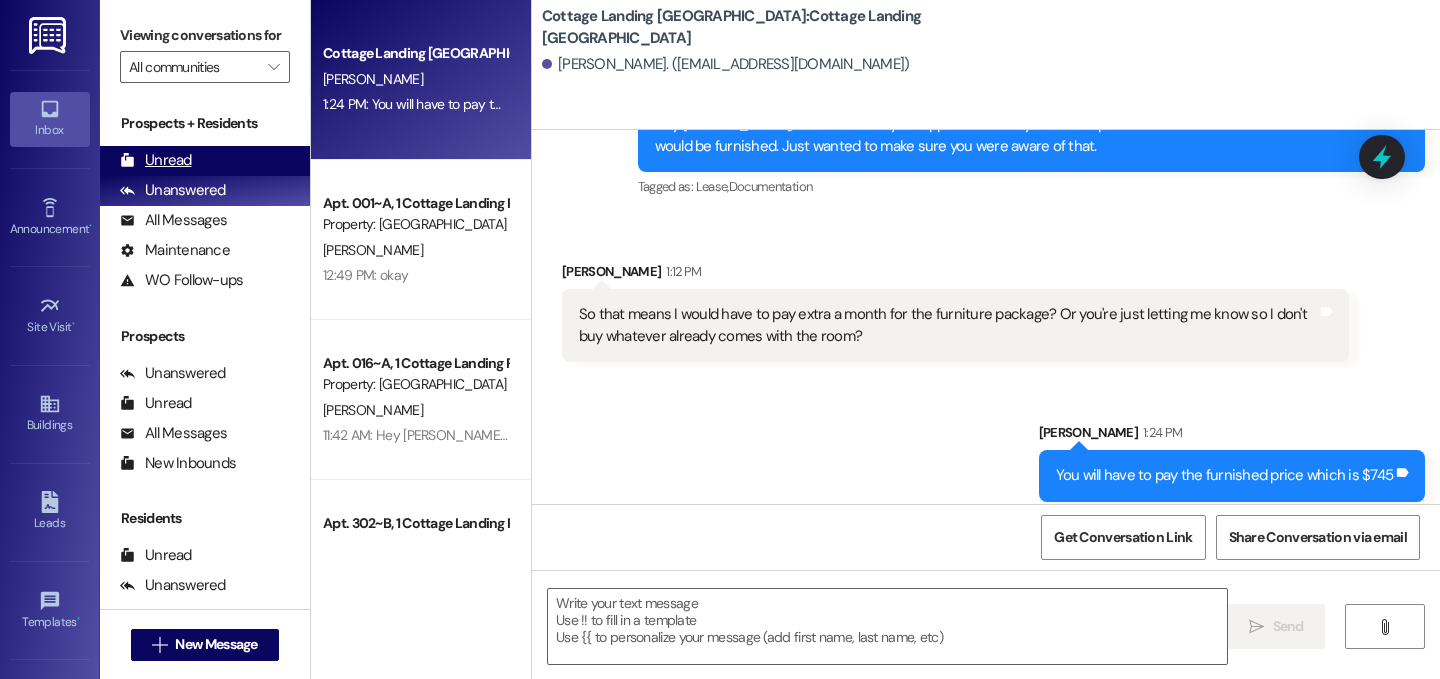 click on "Unread (0)" at bounding box center (205, 161) 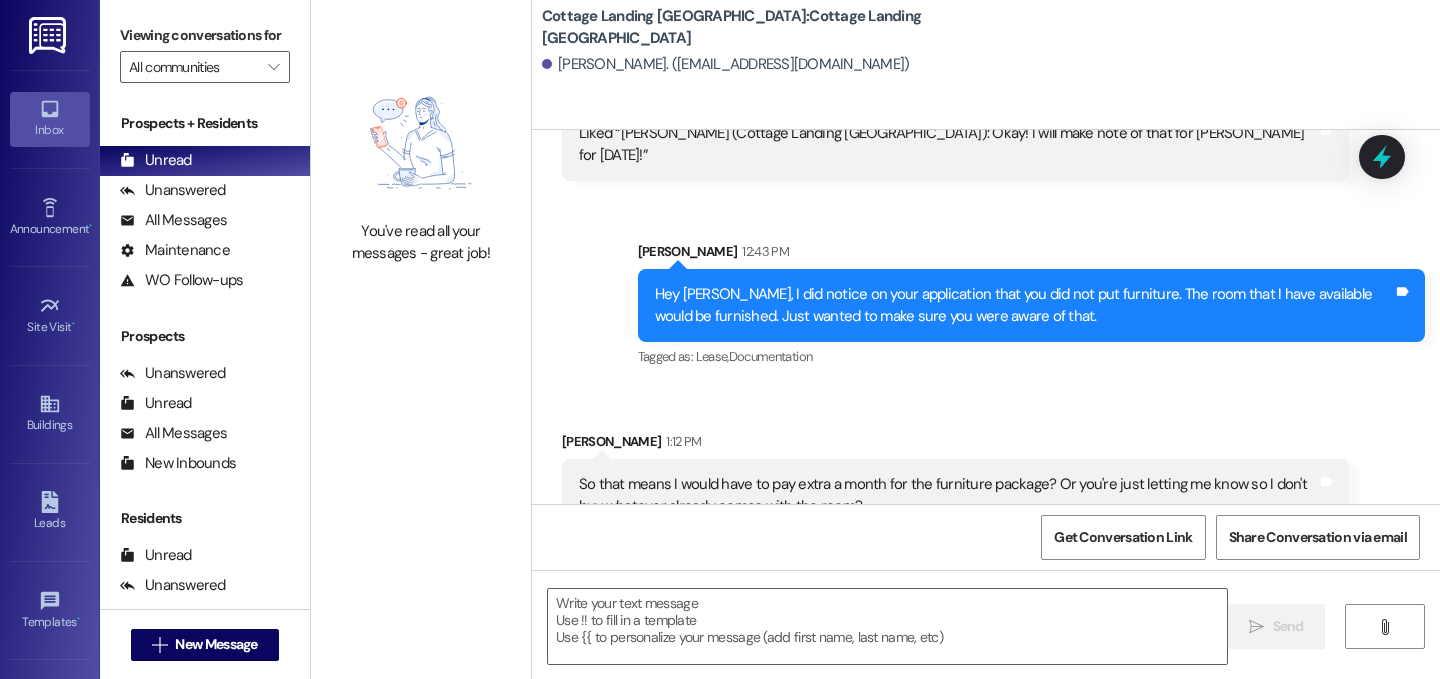 scroll, scrollTop: 2230, scrollLeft: 0, axis: vertical 